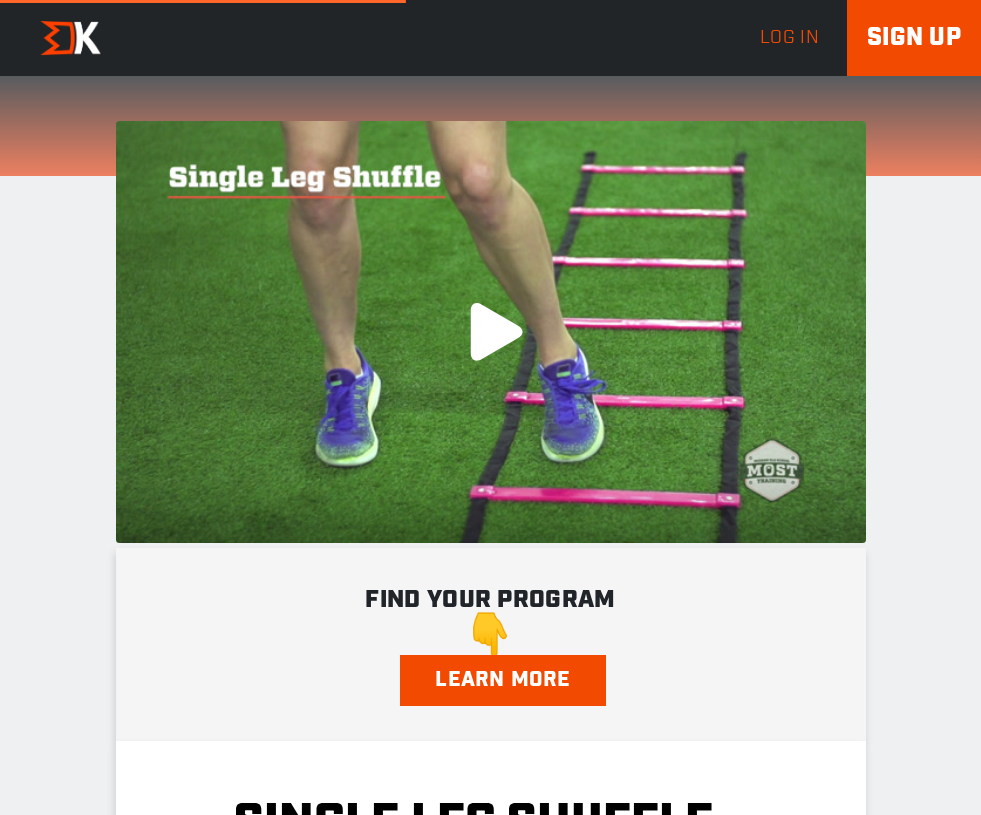 scroll, scrollTop: 0, scrollLeft: 0, axis: both 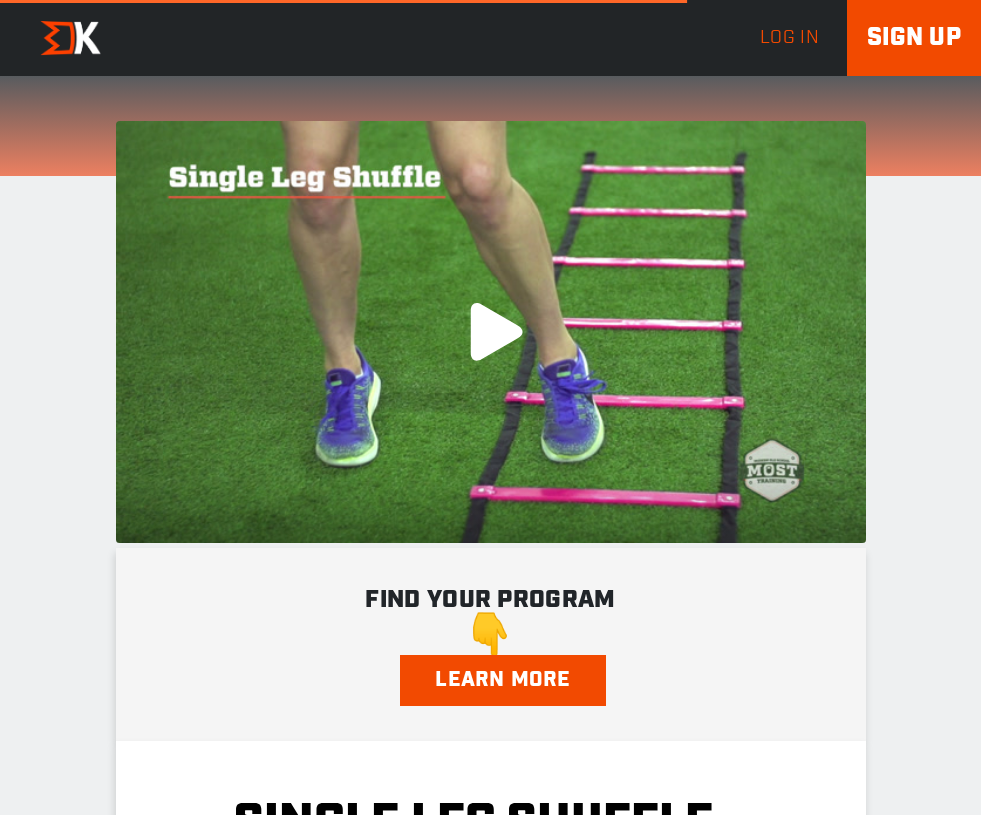 click on ".a{fill:#000;opacity:0.65;}.b{fill:#fff;opacity:1.0;}
play-rounded-fill
.fp-color-play{opacity:0.65;}.controlbutton{fill:#fff;}
play-rounded-outline
.fp-color-play{opacity:0.65;}.controlbutton{fill:#fff;}
play-sharp-fill
.controlbuttonbg{opacity:0.65;}.controlbutton{fill:#fff;}
play-sharp-outline" at bounding box center [491, 332] 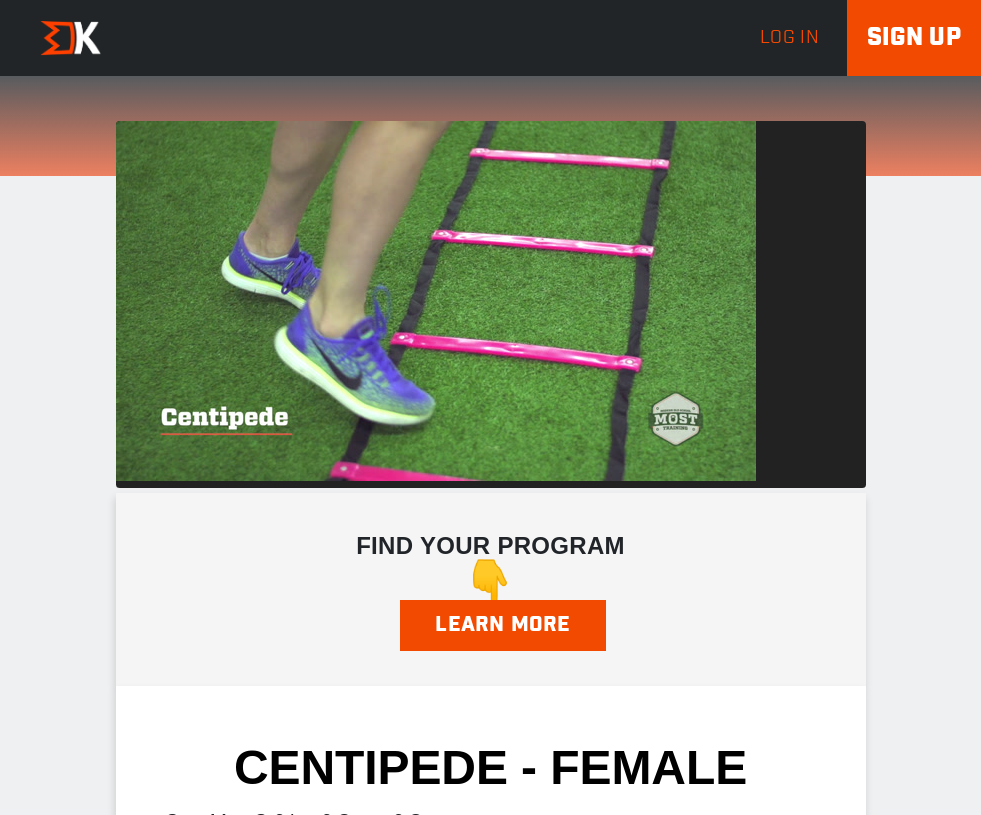 scroll, scrollTop: 0, scrollLeft: 0, axis: both 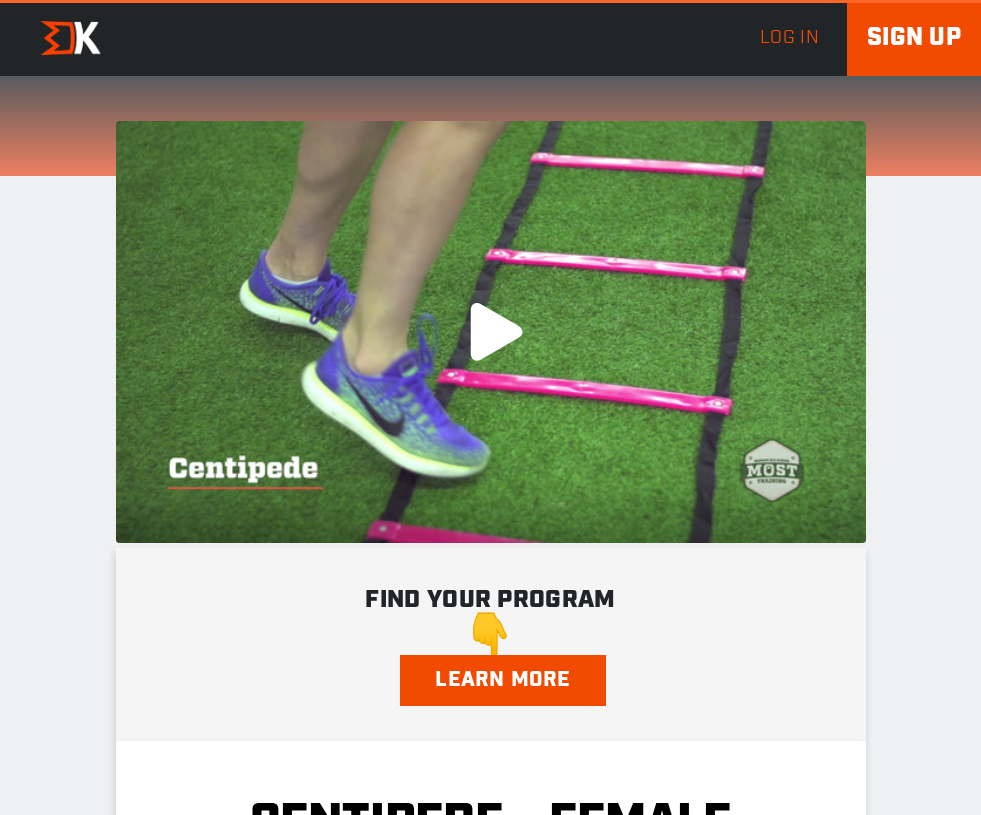 click on ".a{fill:#000;opacity:0.65;}.b{fill:#fff;opacity:1.0;}
play-rounded-fill
.fp-color-play{opacity:0.65;}.controlbutton{fill:#fff;}
play-rounded-outline
.fp-color-play{opacity:0.65;}.controlbutton{fill:#fff;}
play-sharp-fill
.controlbuttonbg{opacity:0.65;}.controlbutton{fill:#fff;}
play-sharp-outline" at bounding box center [491, 332] 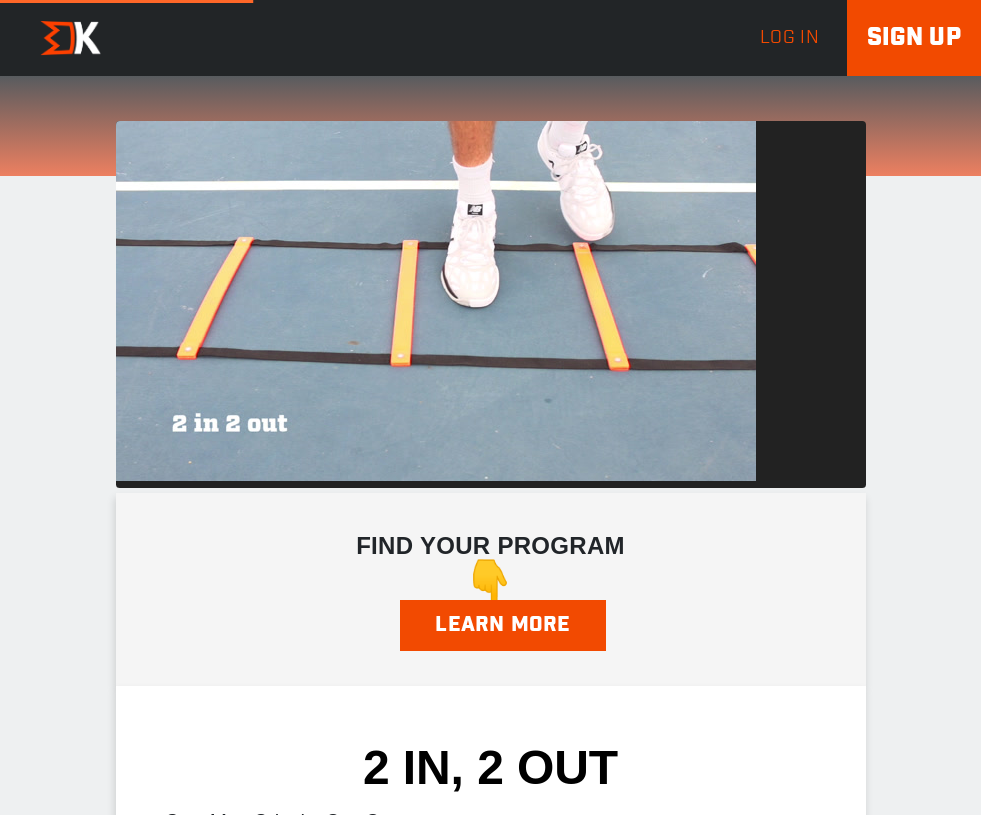scroll, scrollTop: 0, scrollLeft: 0, axis: both 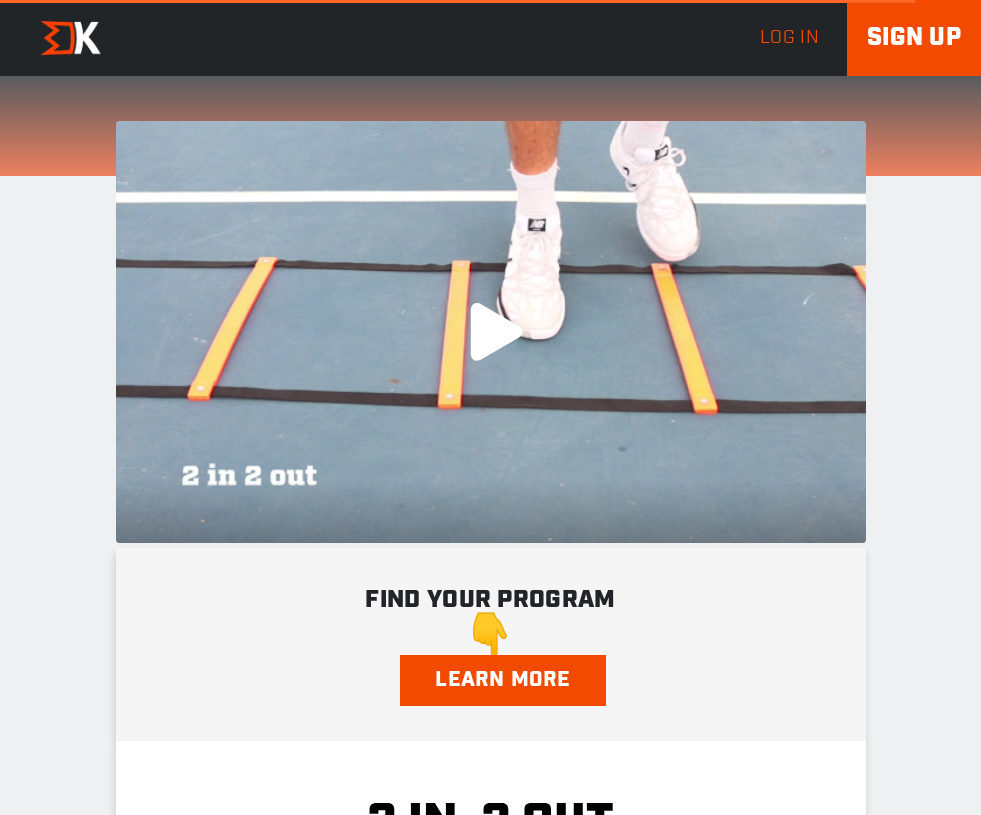 click on ".a{fill:#000;opacity:0.65;}.b{fill:#fff;opacity:1.0;}
play-rounded-fill
.fp-color-play{opacity:0.65;}.controlbutton{fill:#fff;}
play-rounded-outline
.fp-color-play{opacity:0.65;}.controlbutton{fill:#fff;}
play-sharp-fill
.controlbuttonbg{opacity:0.65;}.controlbutton{fill:#fff;}
play-sharp-outline" at bounding box center (491, 332) 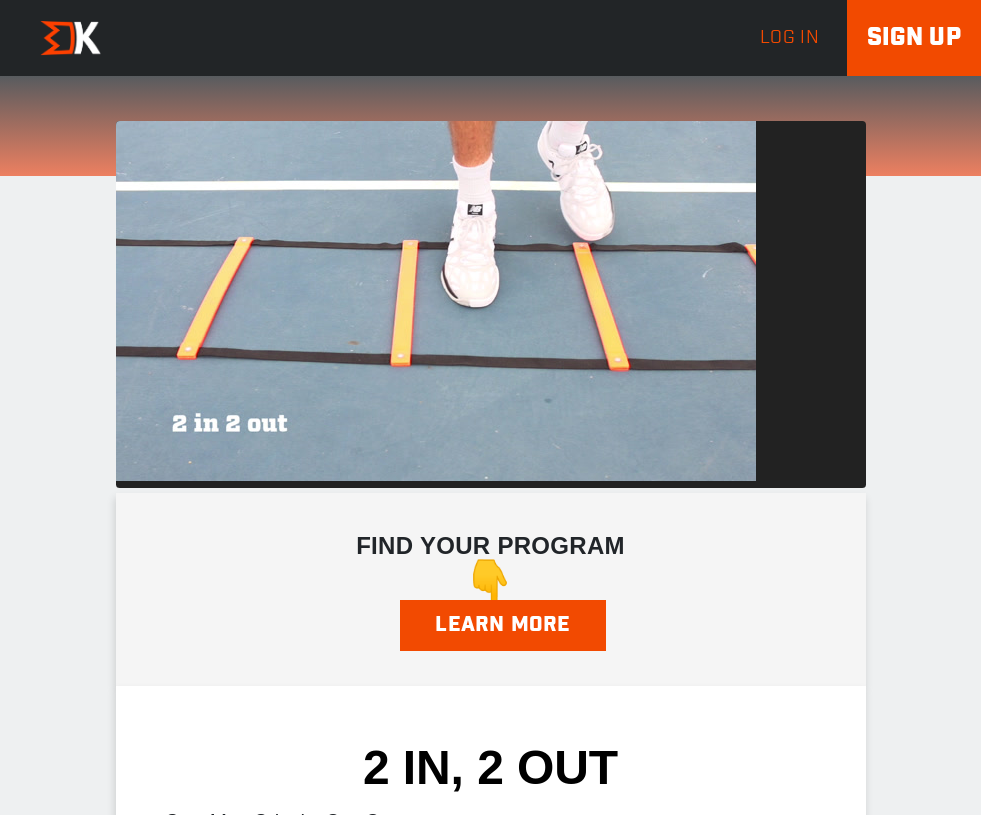 scroll, scrollTop: 0, scrollLeft: 0, axis: both 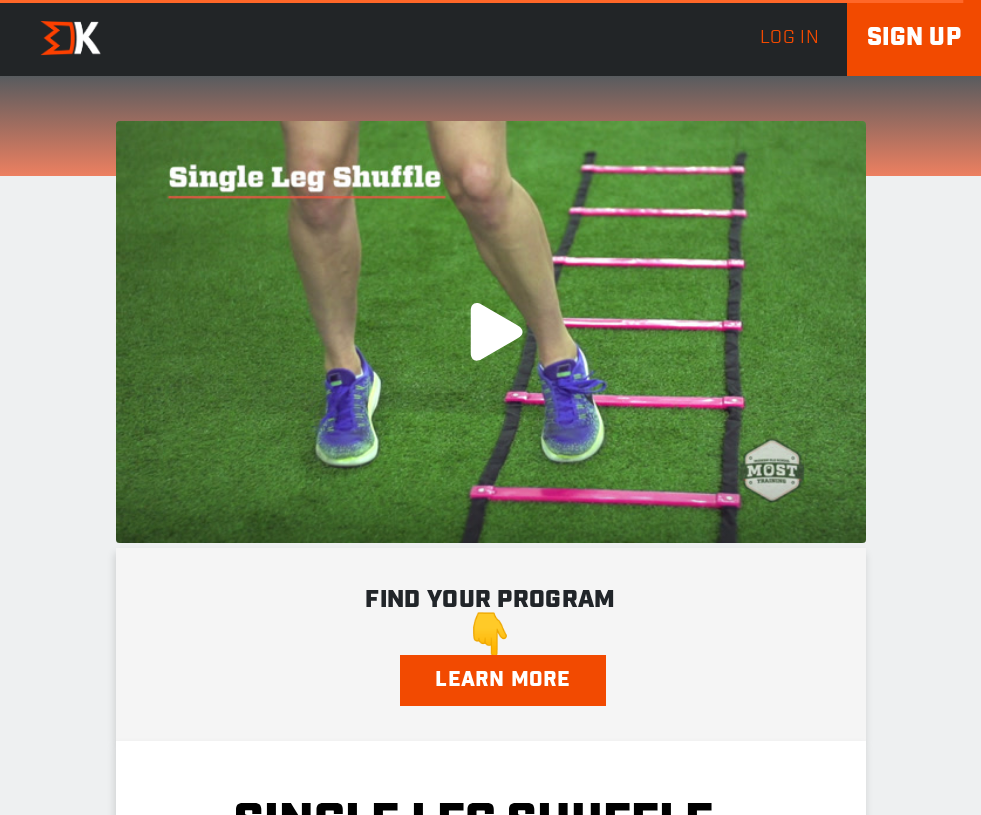 click on ".a{fill:#000;opacity:0.65;}.b{fill:#fff;opacity:1.0;}
play-rounded-fill
.fp-color-play{opacity:0.65;}.controlbutton{fill:#fff;}
play-rounded-outline
.fp-color-play{opacity:0.65;}.controlbutton{fill:#fff;}
play-sharp-fill
.controlbuttonbg{opacity:0.65;}.controlbutton{fill:#fff;}
play-sharp-outline" at bounding box center (491, 332) 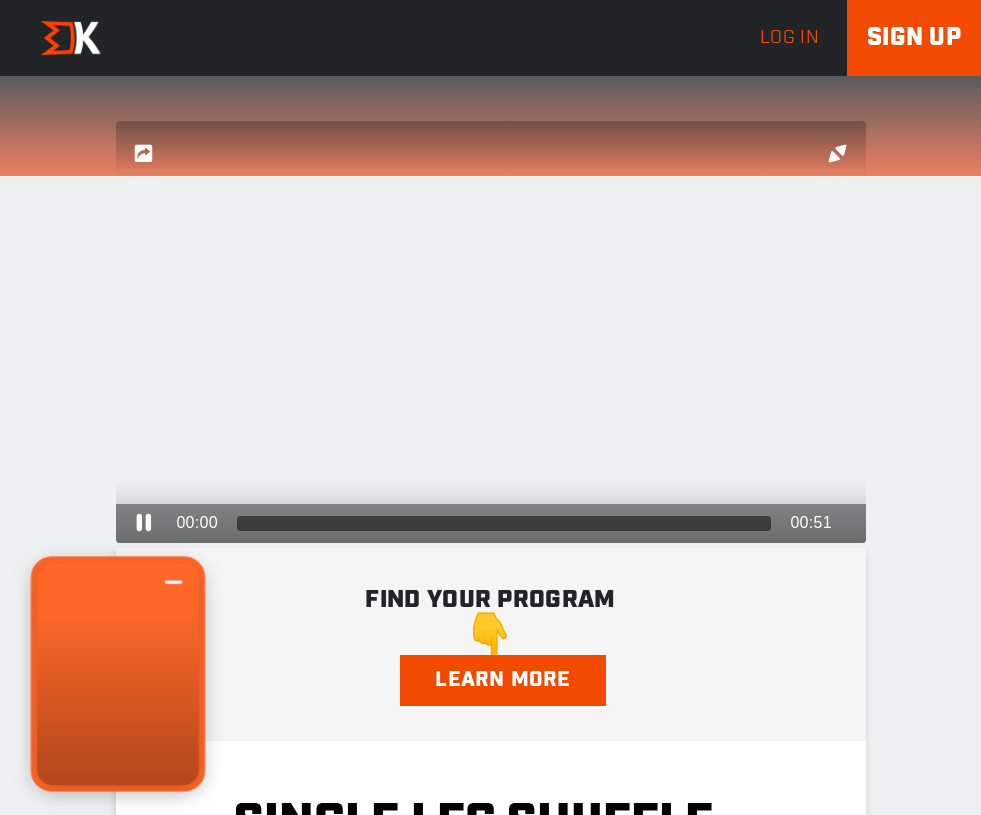 drag, startPoint x: 229, startPoint y: 578, endPoint x: 175, endPoint y: 581, distance: 54.08327 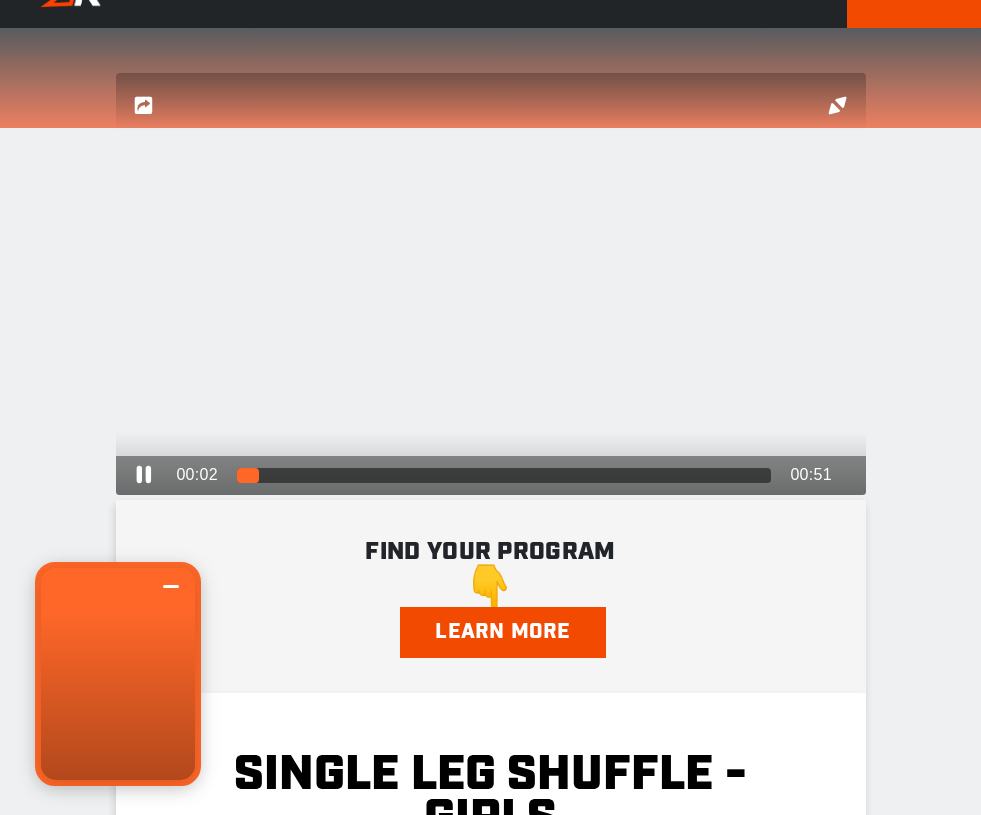 scroll, scrollTop: 76, scrollLeft: 0, axis: vertical 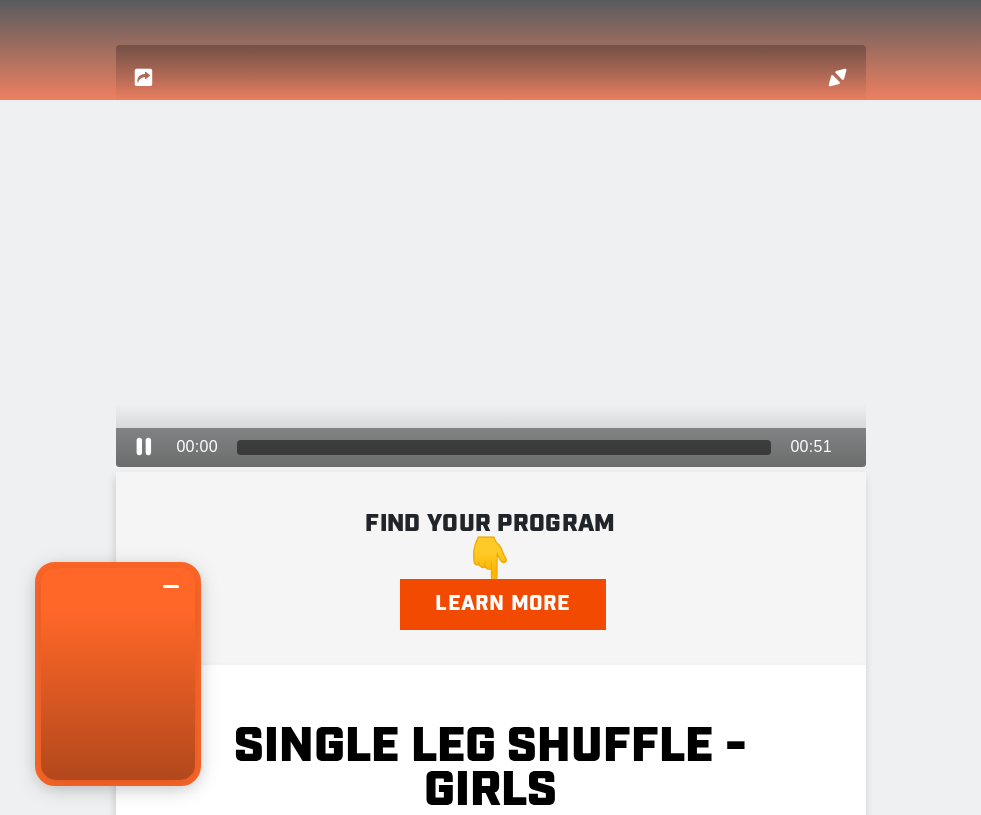 drag, startPoint x: 219, startPoint y: 503, endPoint x: 177, endPoint y: 501, distance: 42.047592 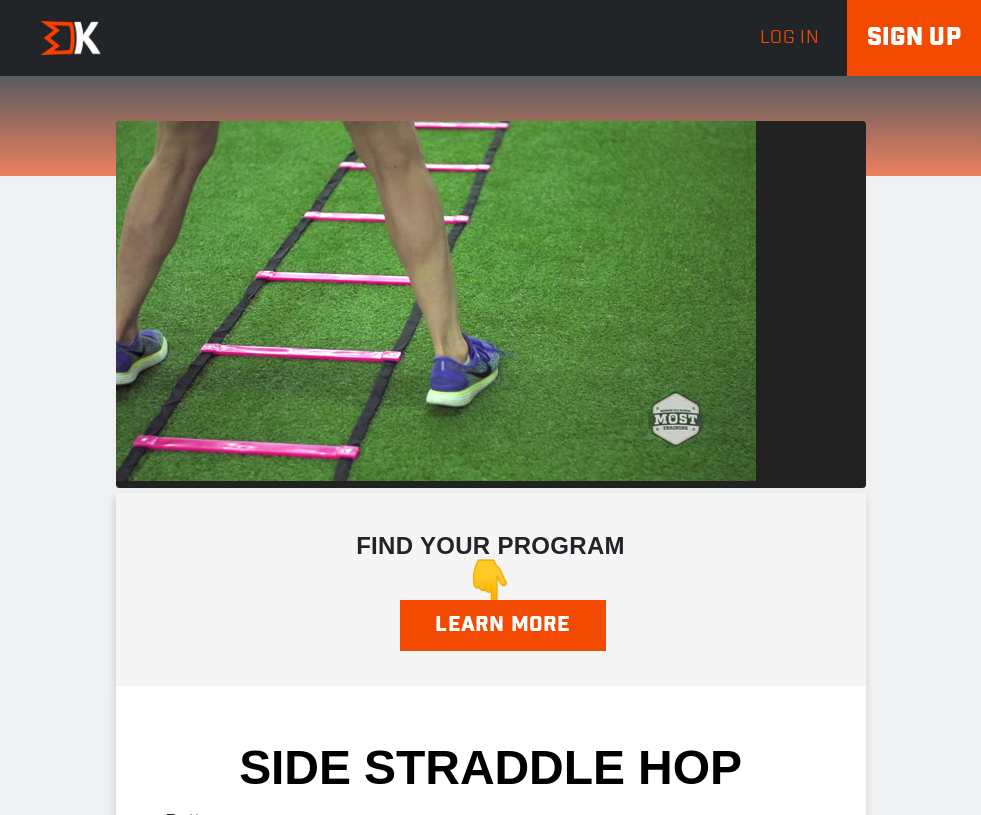 scroll, scrollTop: 0, scrollLeft: 0, axis: both 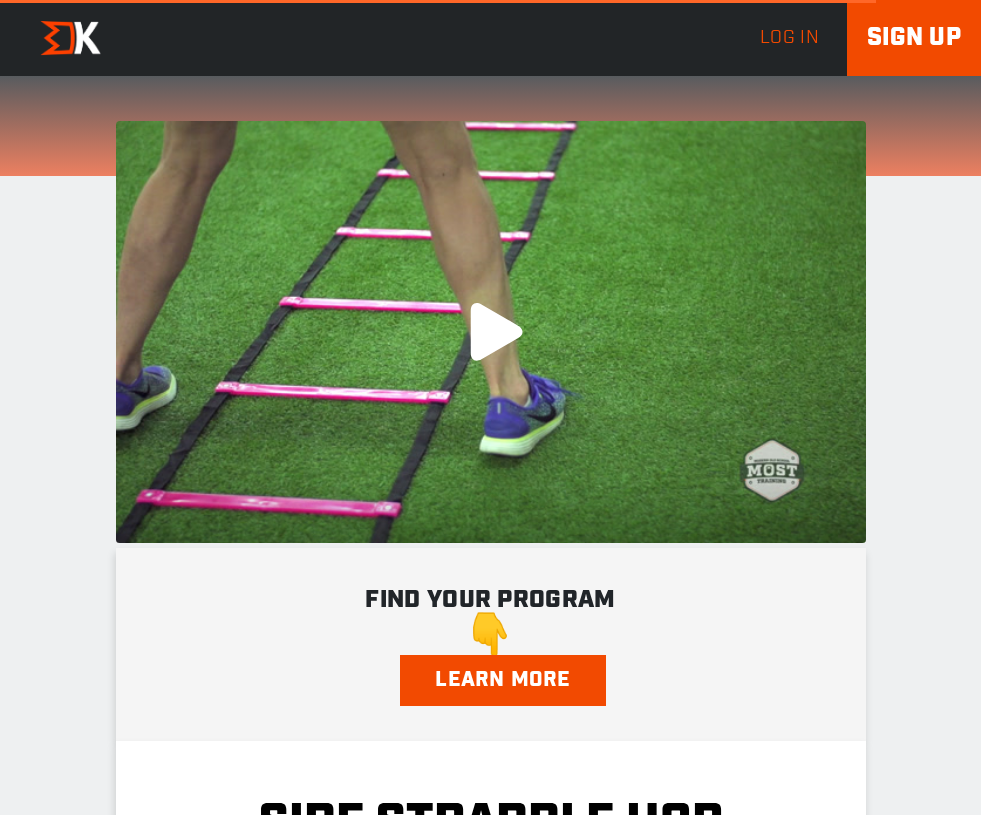 click on ".a{fill:#000;opacity:0.65;}.b{fill:#fff;opacity:1.0;}
play-rounded-fill
.fp-color-play{opacity:0.65;}.controlbutton{fill:#fff;}
play-rounded-outline
.fp-color-play{opacity:0.65;}.controlbutton{fill:#fff;}
play-sharp-fill
.controlbuttonbg{opacity:0.65;}.controlbutton{fill:#fff;}
play-sharp-outline" at bounding box center [491, 332] 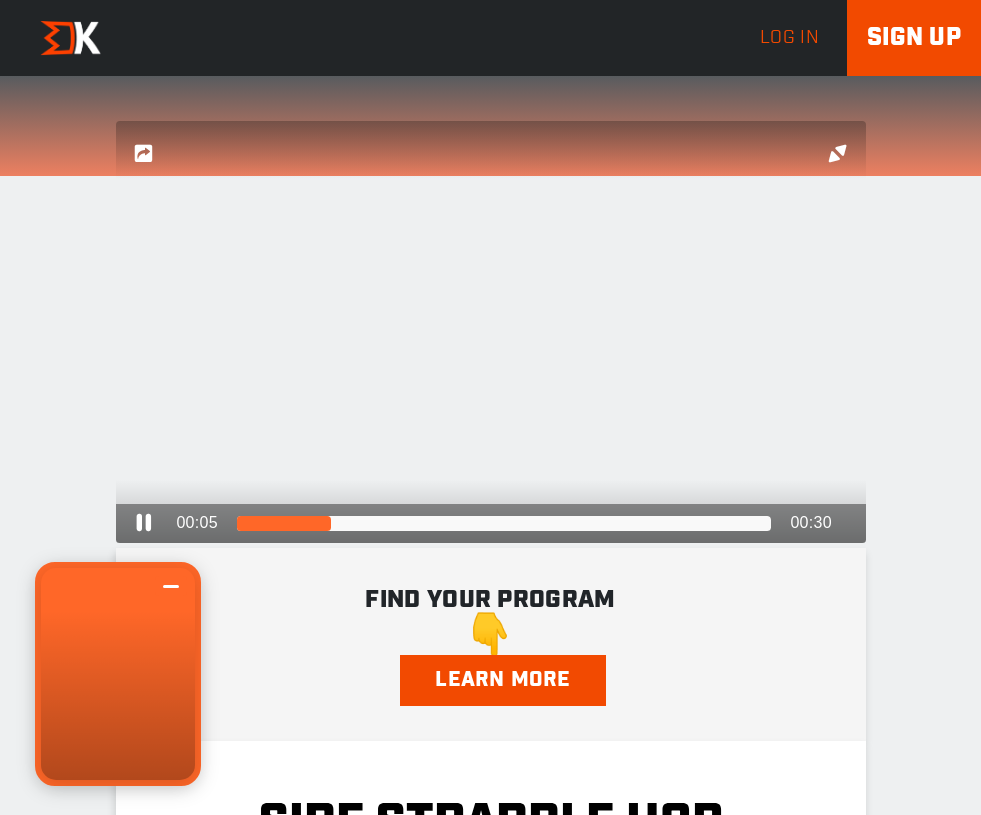 click on ".a{fill:#000;opacity:0.65;}.b{fill:#fff;opacity:1.0;}
play-rounded-fill
.fp-color-play{opacity:0.65;}.controlbutton{fill:#fff;}
play-rounded-outline
.fp-color-play{opacity:0.65;}.controlbutton{fill:#fff;}
play-sharp-fill
.controlbuttonbg{opacity:0.65;}.controlbutton{fill:#fff;}
play-sharp-outline" at bounding box center [491, 332] 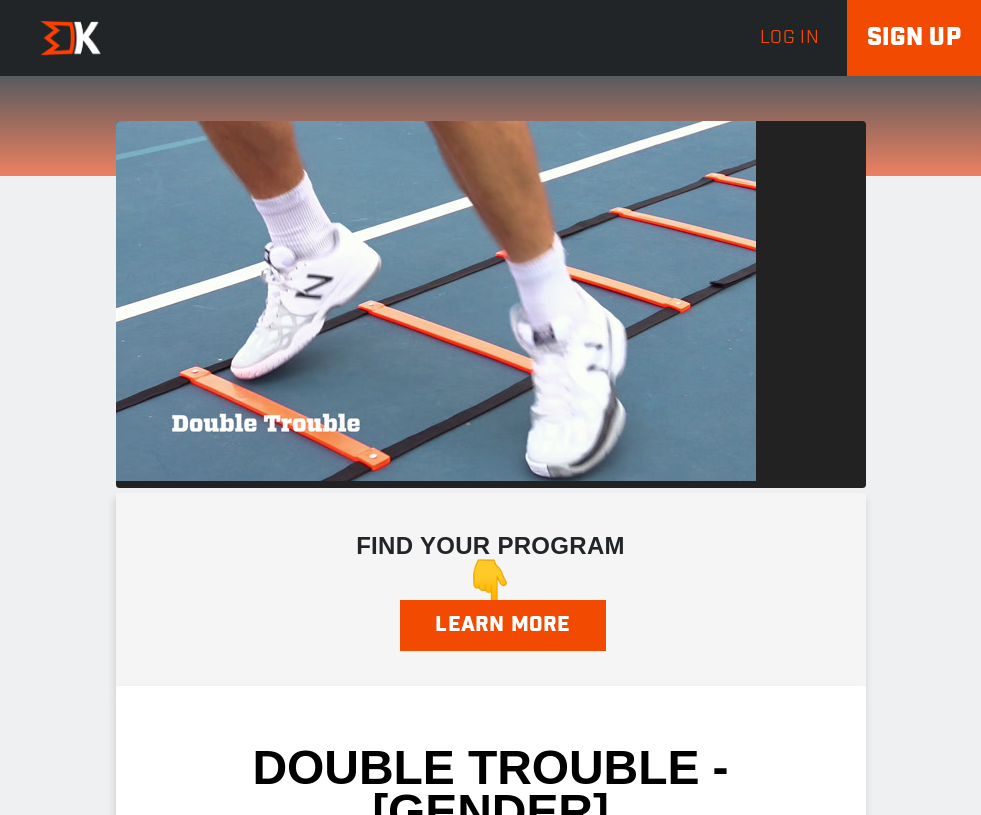 scroll, scrollTop: 0, scrollLeft: 0, axis: both 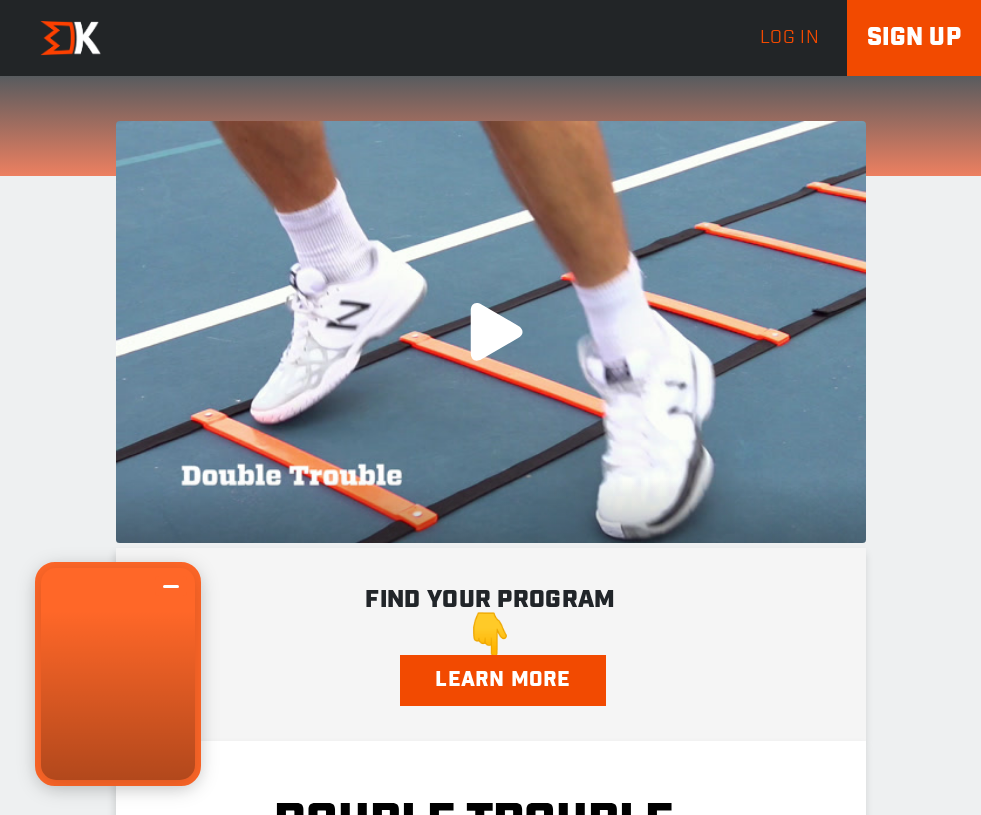 click on ".a{fill:#000;opacity:0.65;}.b{fill:#fff;opacity:1.0;}
play-rounded-fill
.fp-color-play{opacity:0.65;}.controlbutton{fill:#fff;}
play-rounded-outline
.fp-color-play{opacity:0.65;}.controlbutton{fill:#fff;}
play-sharp-fill
.controlbuttonbg{opacity:0.65;}.controlbutton{fill:#fff;}
play-sharp-outline" at bounding box center [491, 332] 